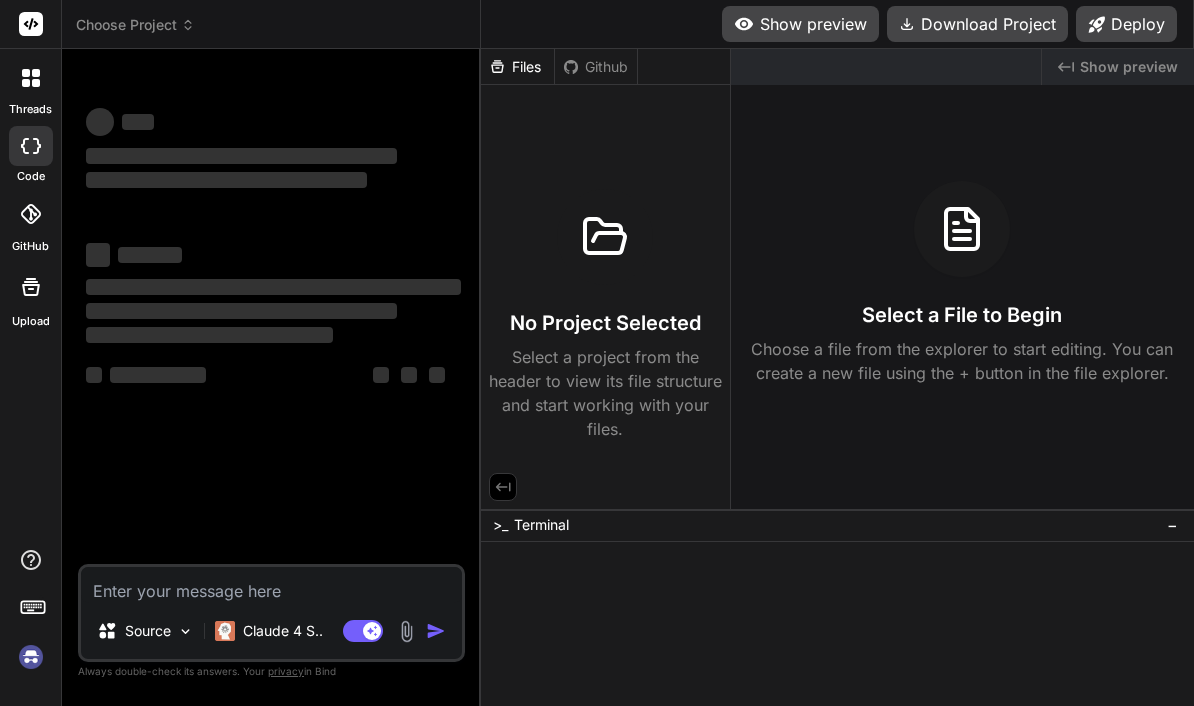 scroll, scrollTop: 0, scrollLeft: 0, axis: both 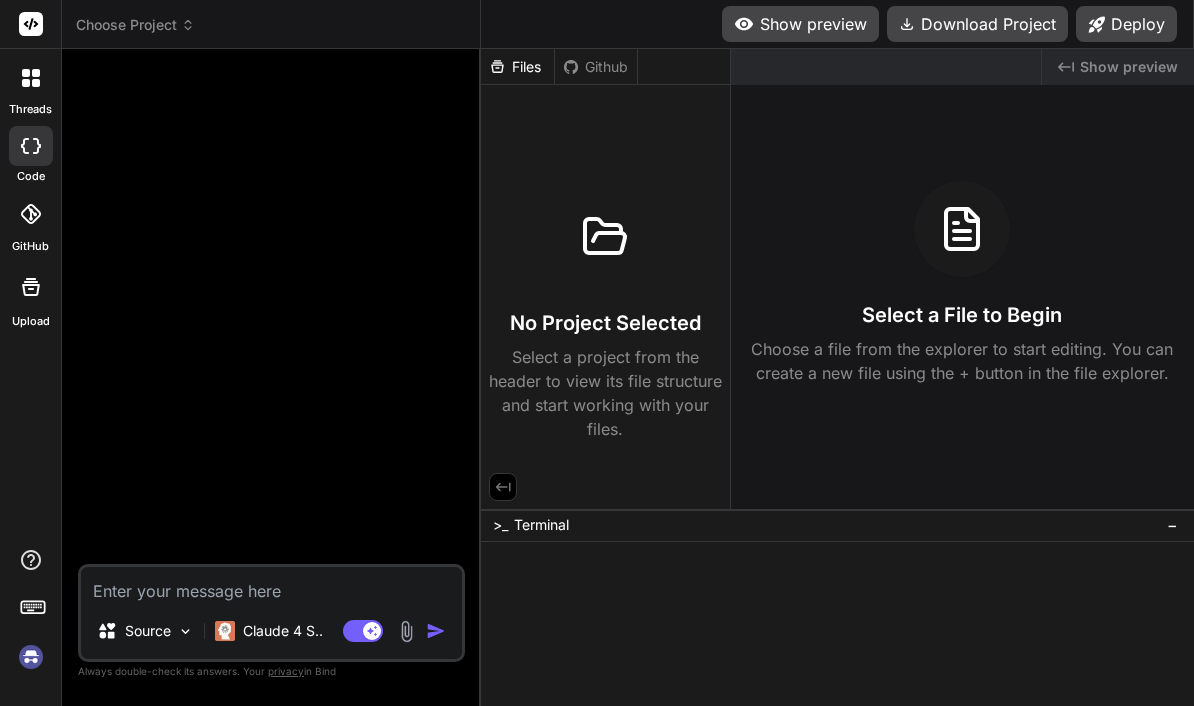 type on "x" 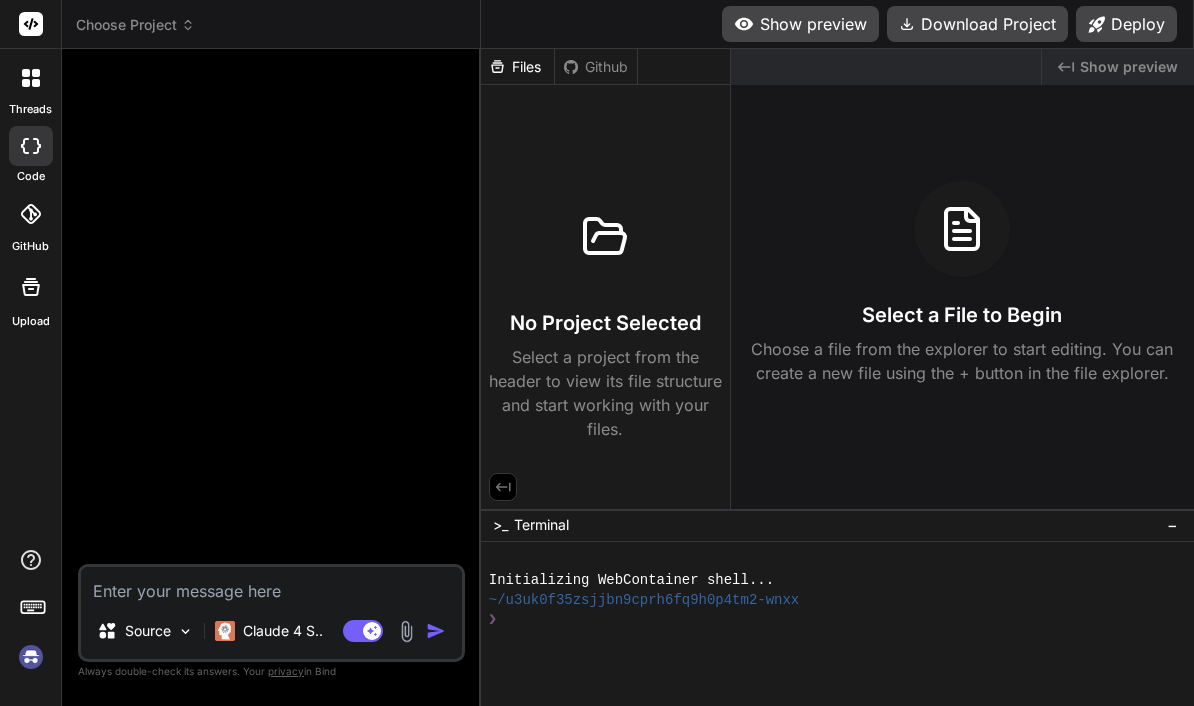 click 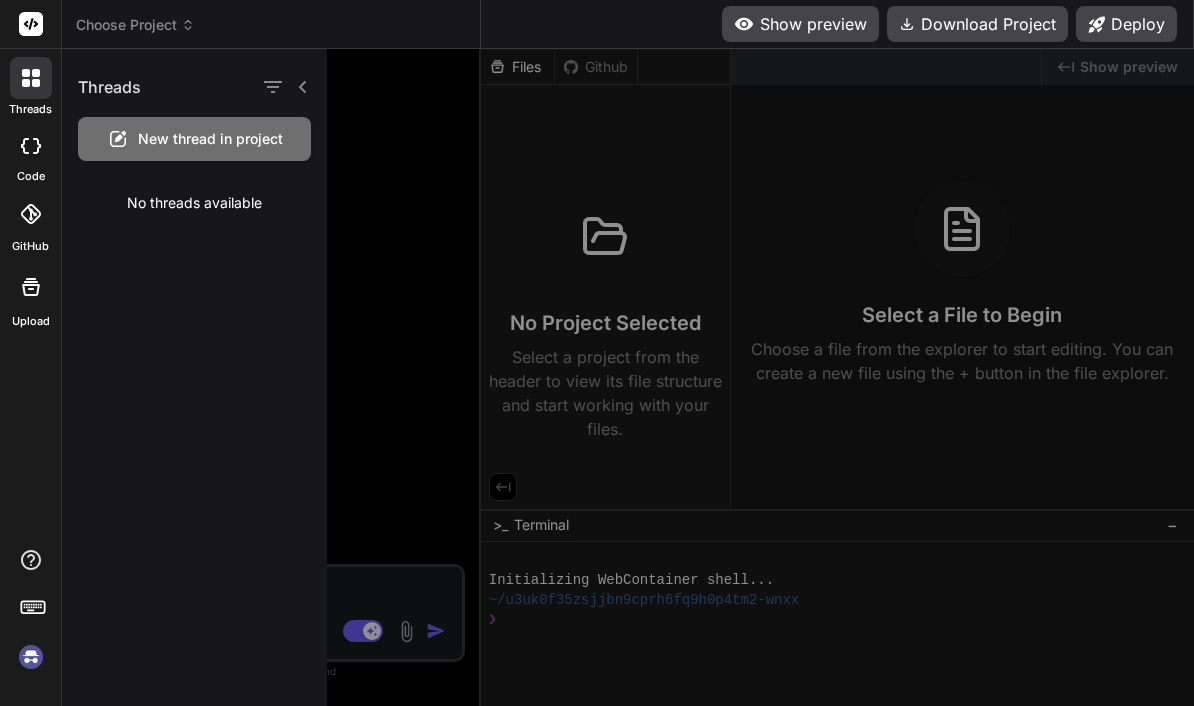 click on "threads" at bounding box center [30, 83] 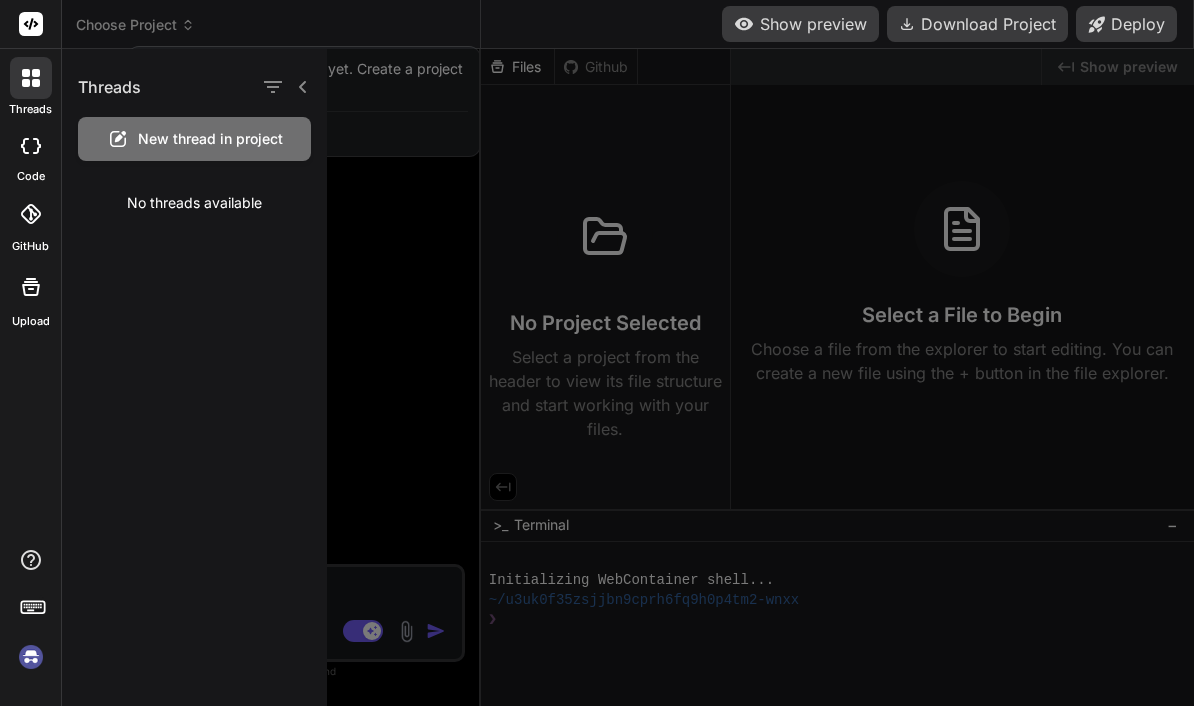 click at bounding box center (597, 353) 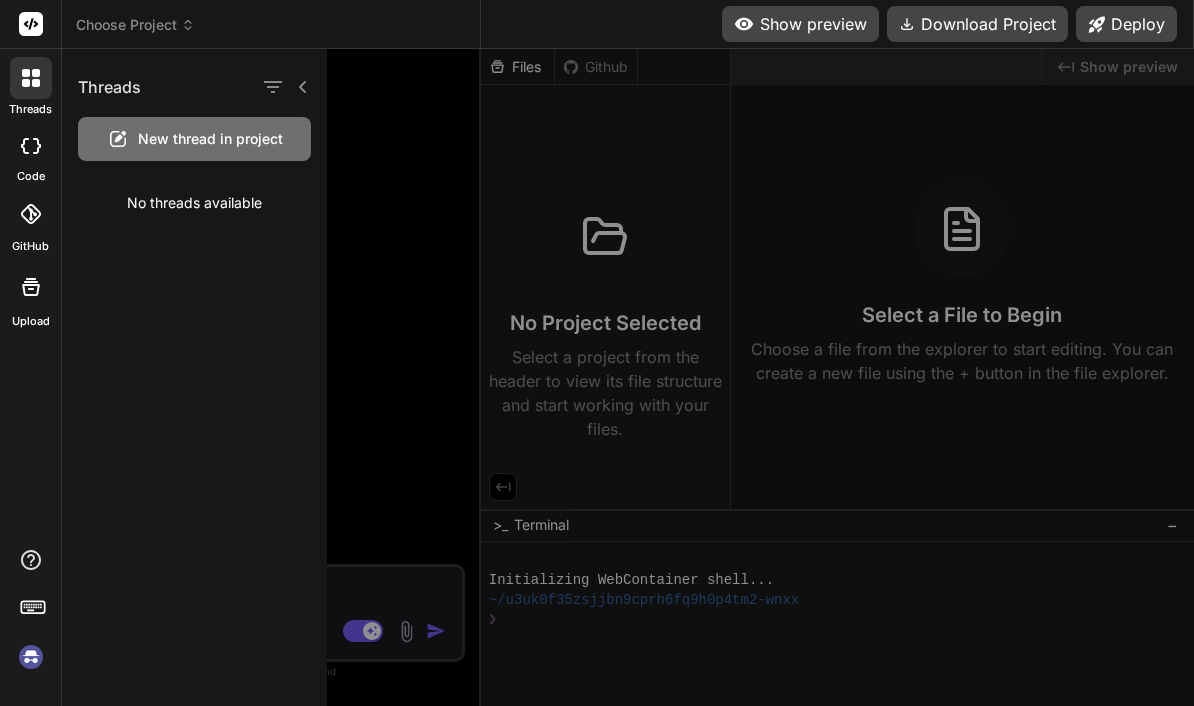 click on "Choose Project" at bounding box center (135, 25) 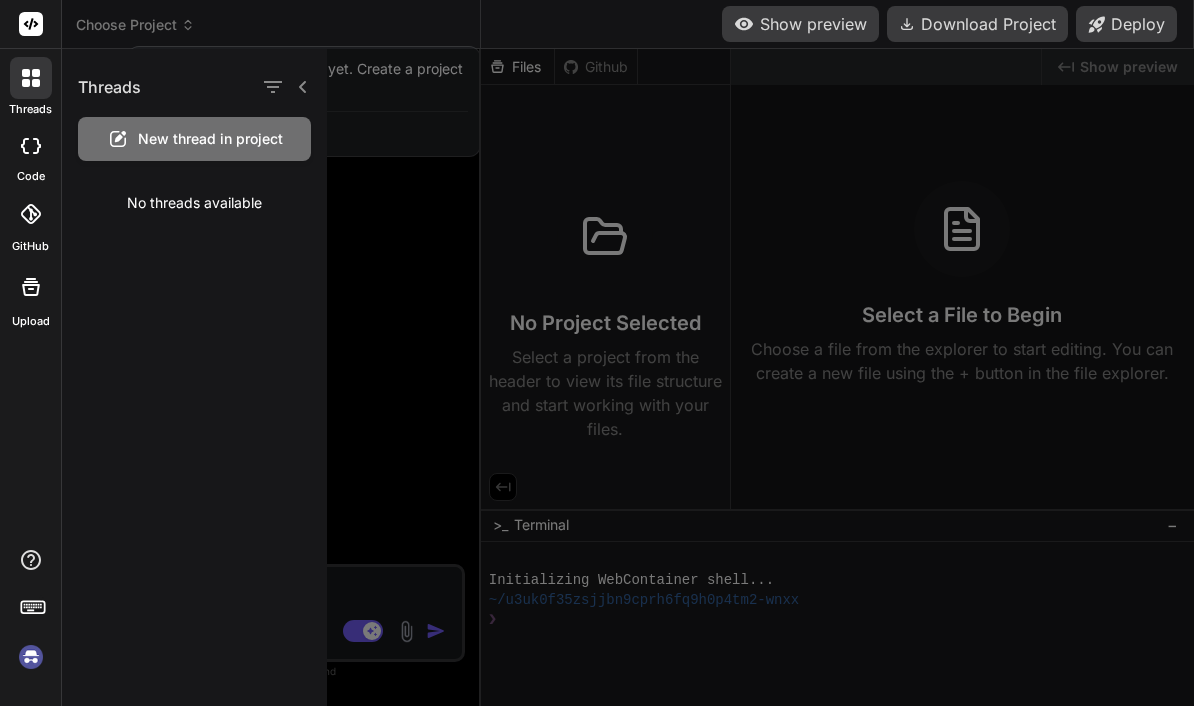 click at bounding box center (597, 353) 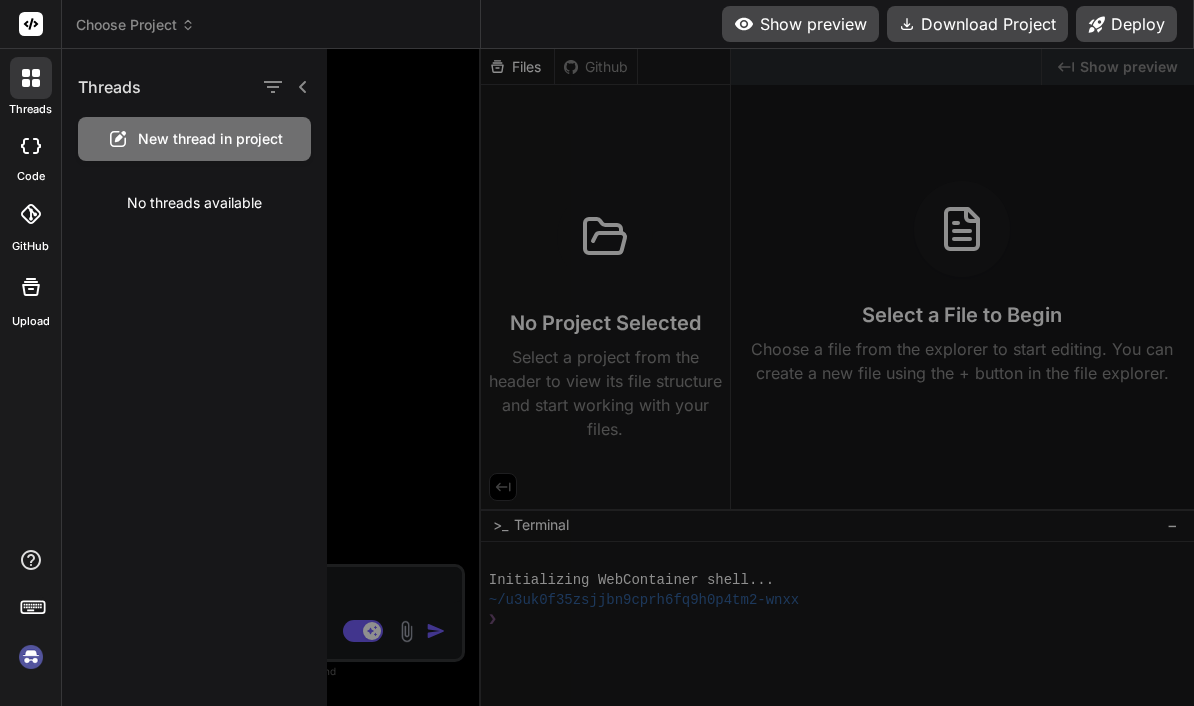 click on "Choose Project Created with Pixso." at bounding box center (271, 24) 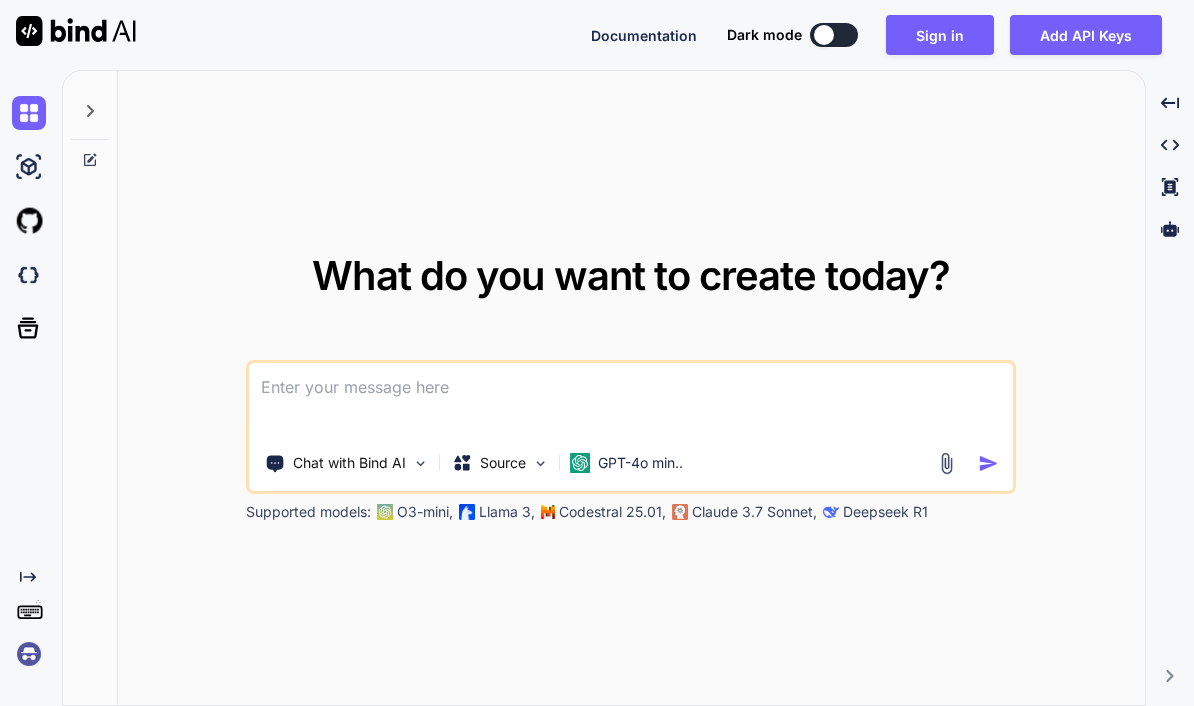 scroll, scrollTop: 0, scrollLeft: 0, axis: both 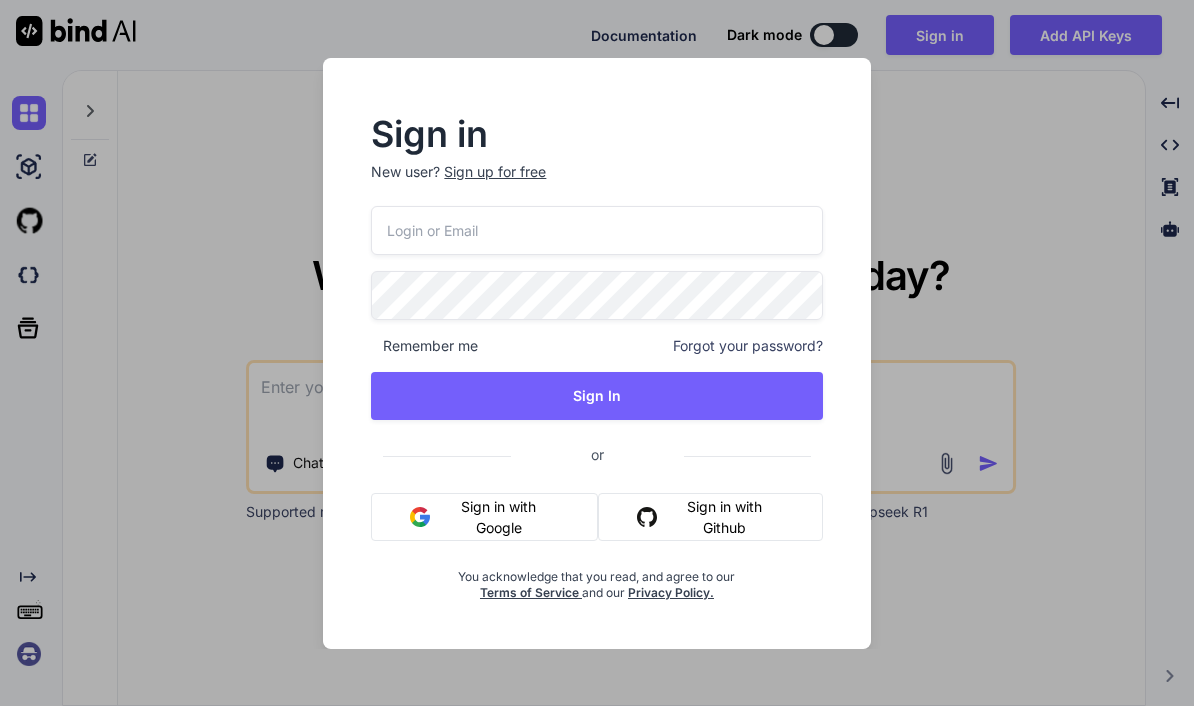click on "Sign in with Google" at bounding box center [484, 517] 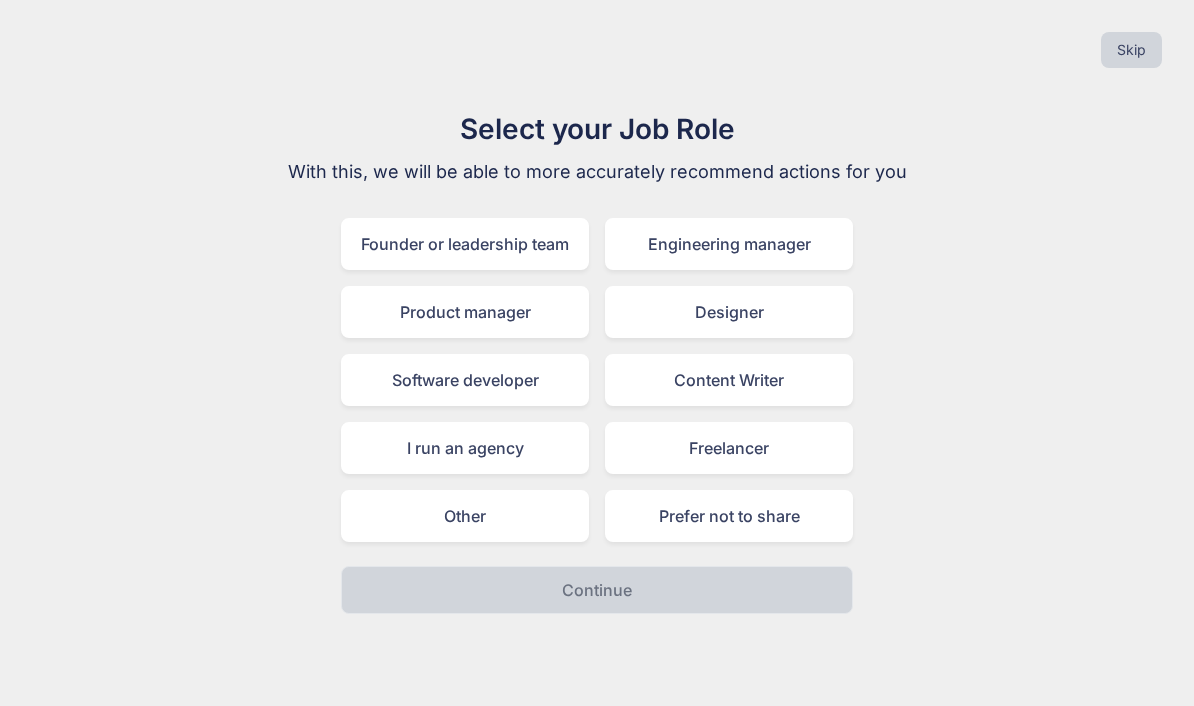 click on "Skip" at bounding box center (1131, 50) 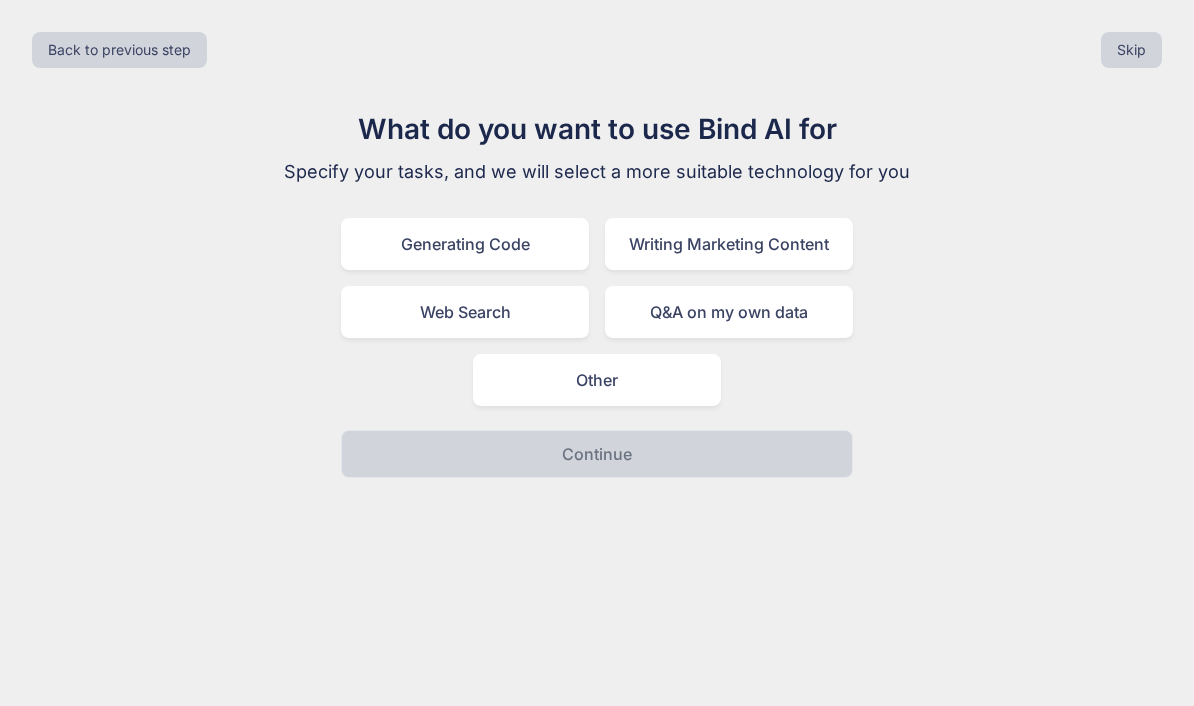 click on "Skip" at bounding box center (1131, 50) 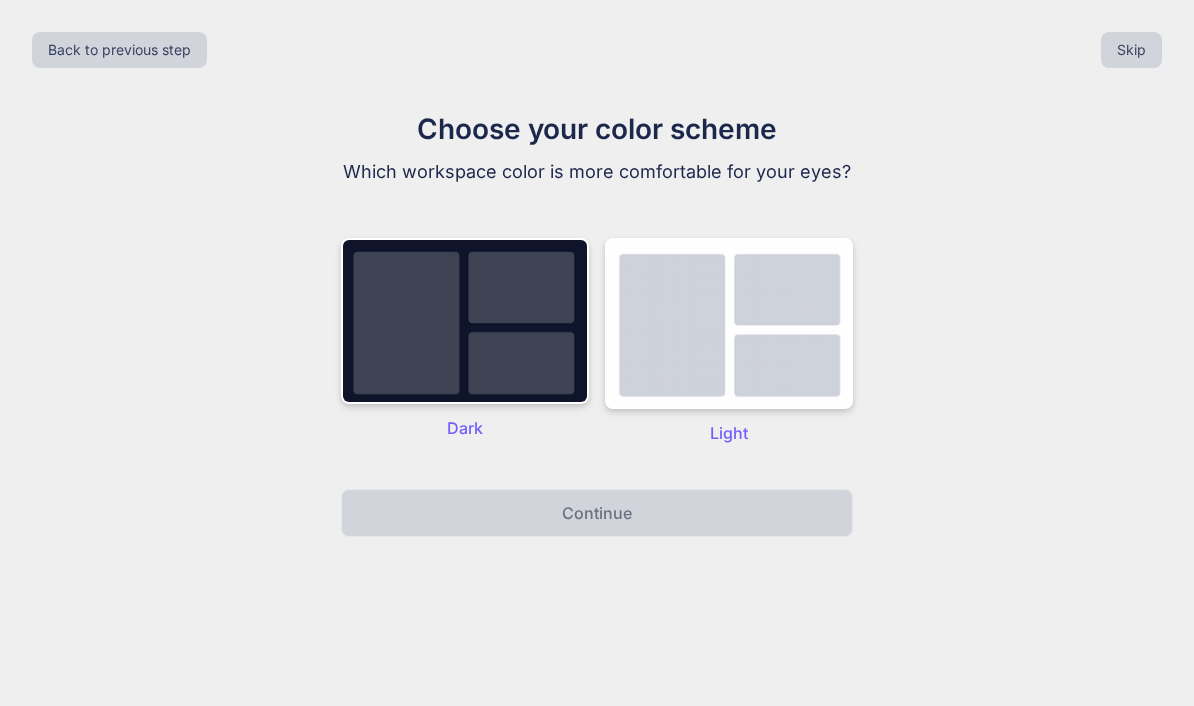 click on "Skip" at bounding box center (1131, 50) 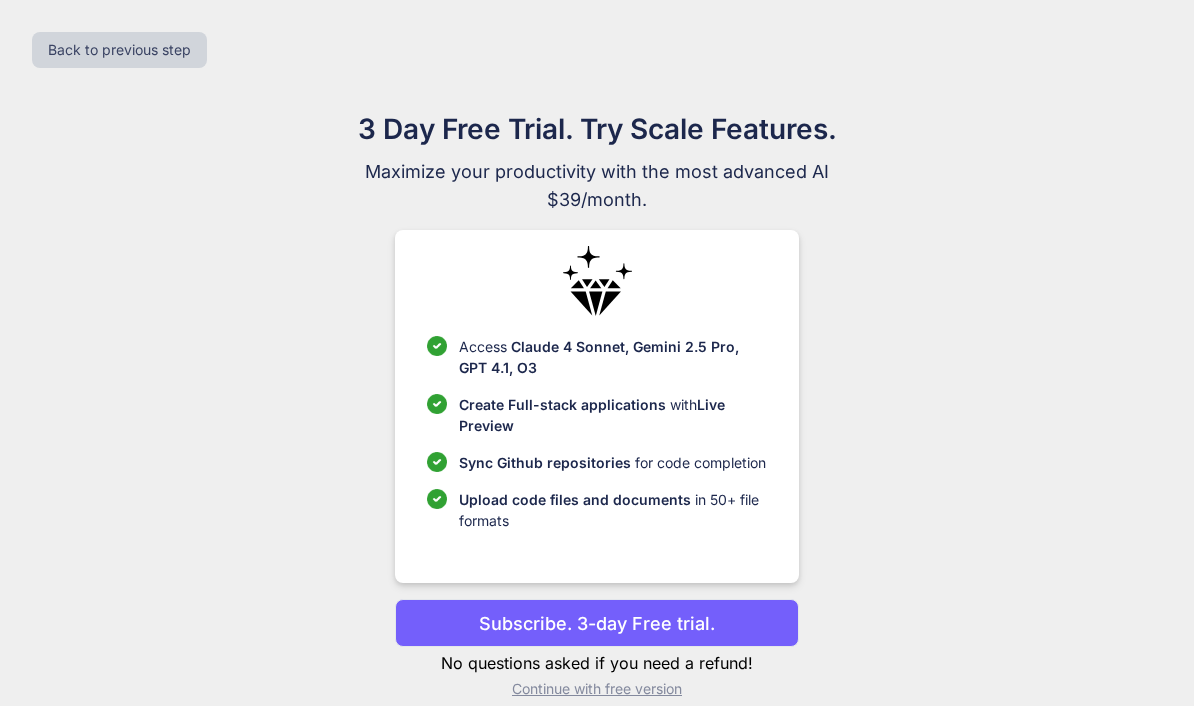 click on "Back to previous step" at bounding box center (597, 50) 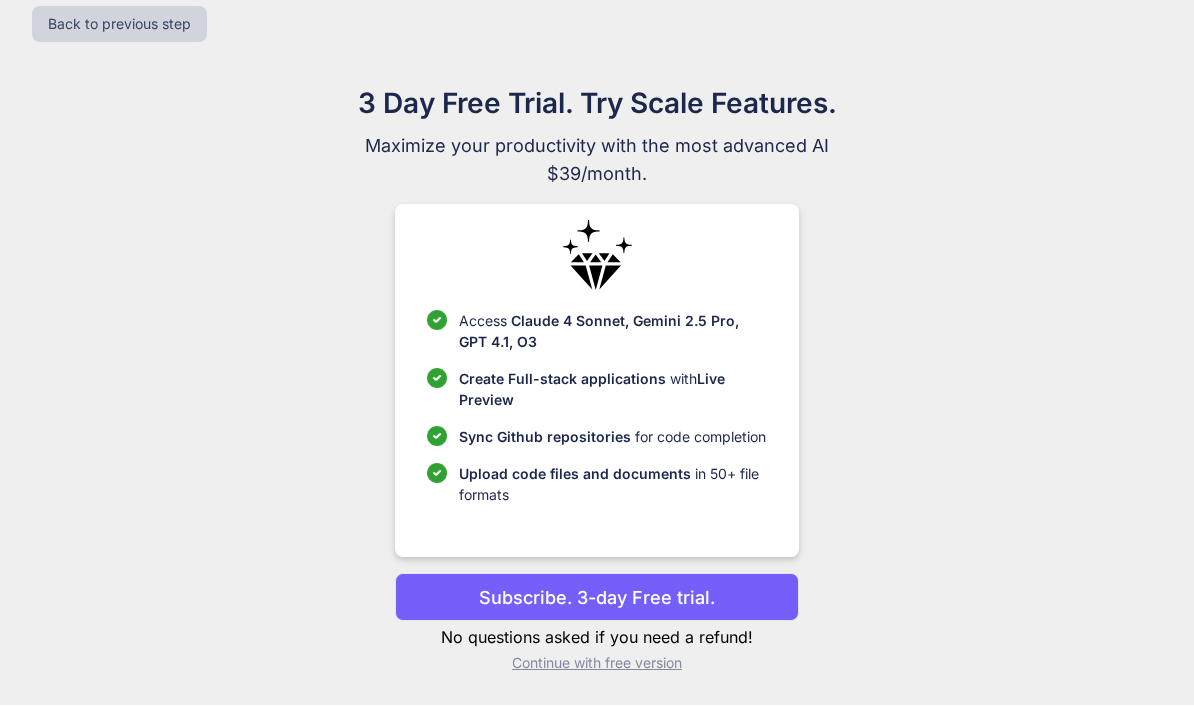 scroll, scrollTop: 71, scrollLeft: 0, axis: vertical 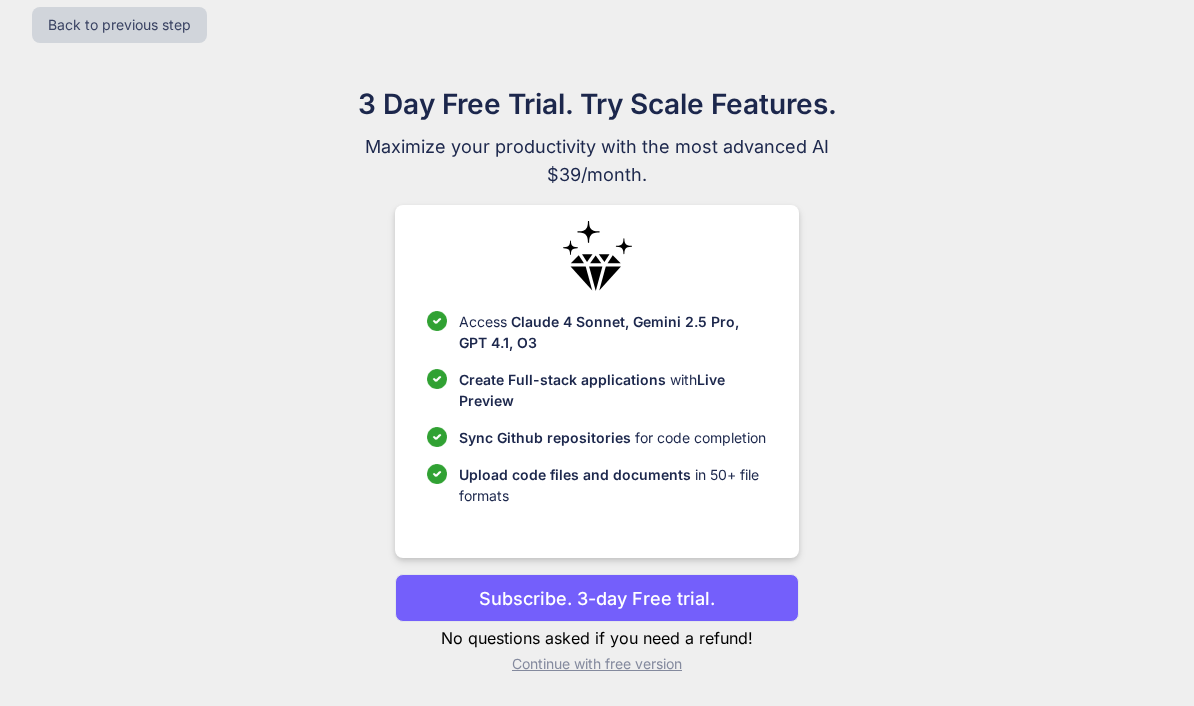 click on "Continue with free version" at bounding box center (596, 664) 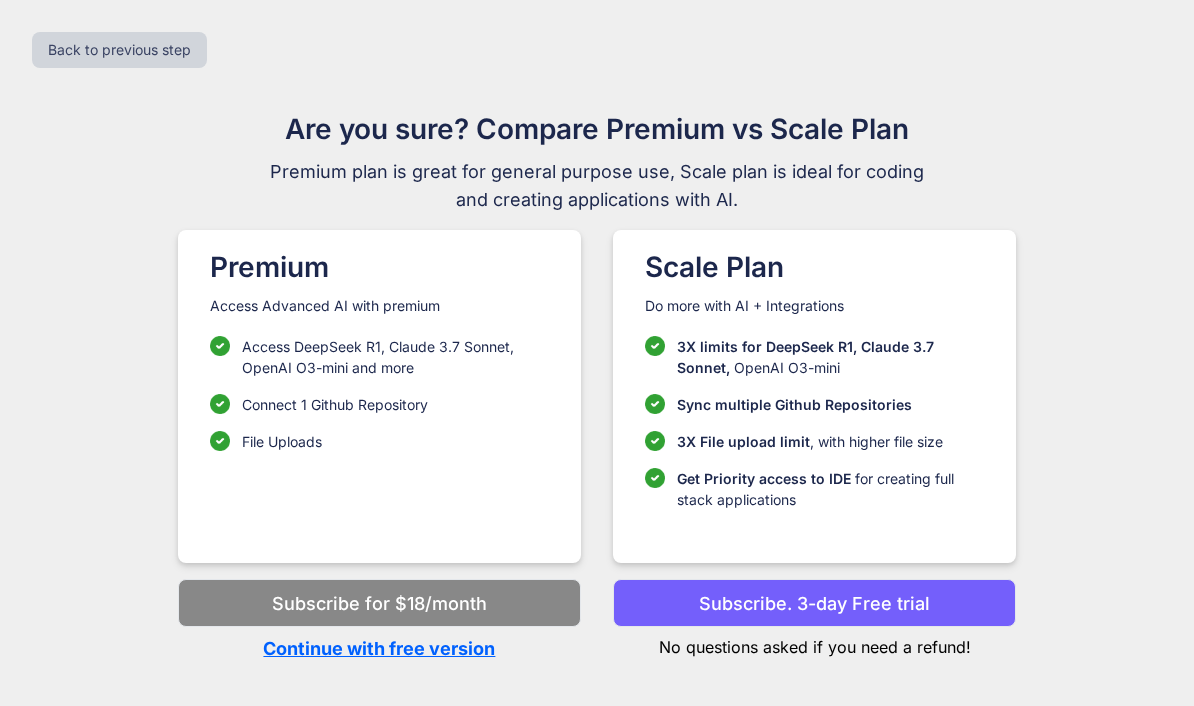 click on "Continue with free version" at bounding box center (379, 648) 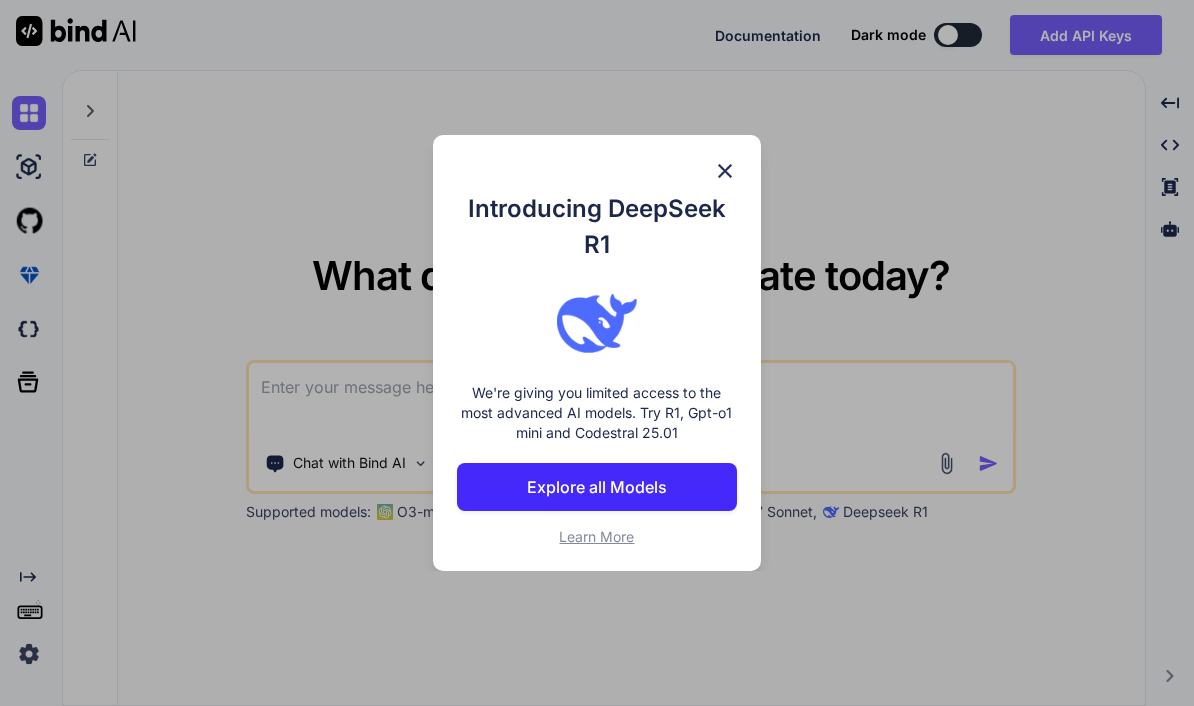 click on "Introducing DeepSeek R1" at bounding box center [597, 227] 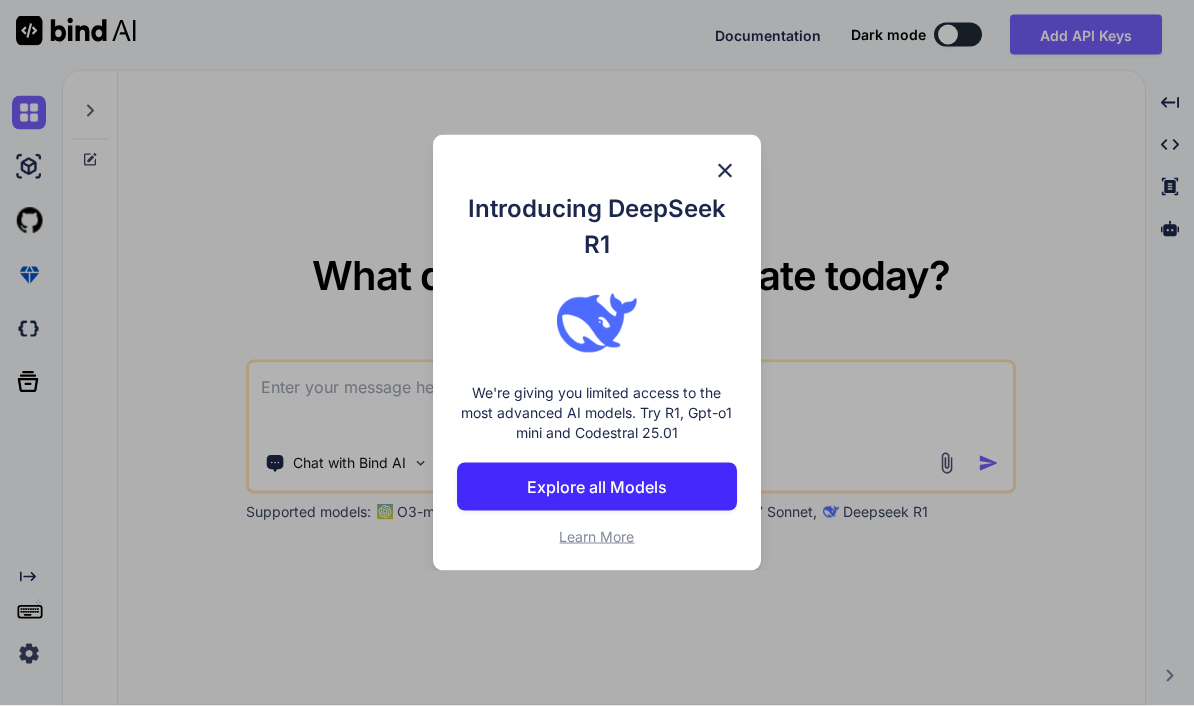 scroll, scrollTop: 0, scrollLeft: 0, axis: both 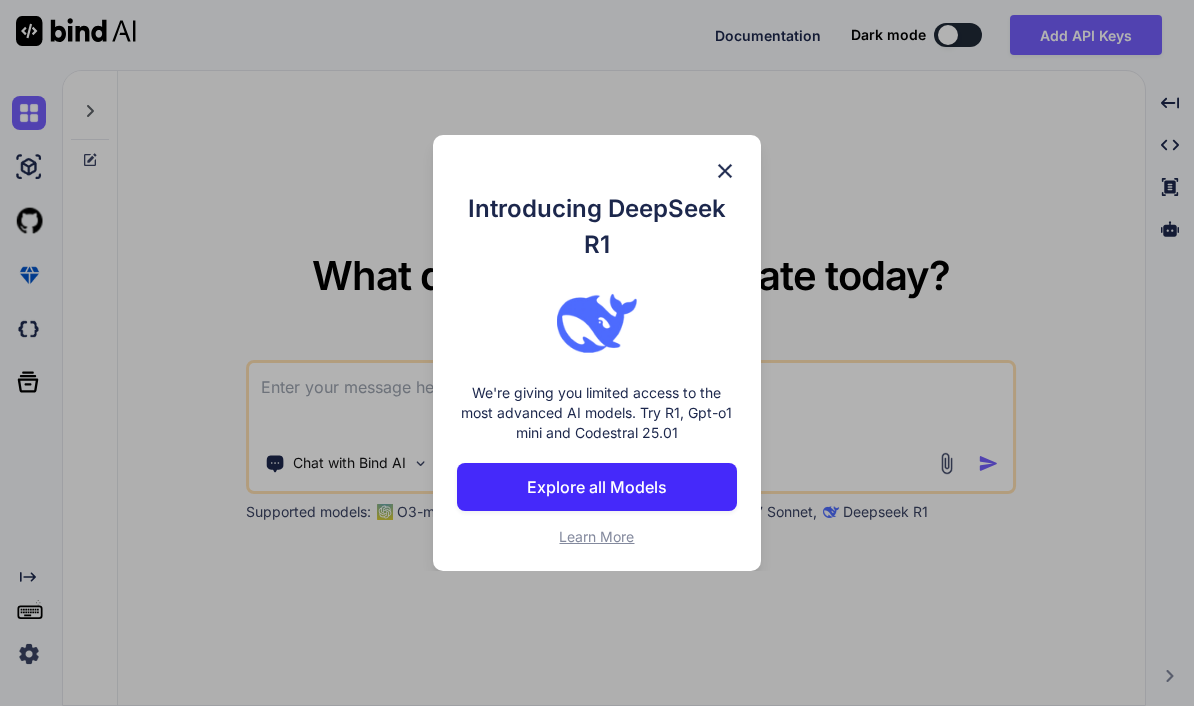 click at bounding box center (725, 171) 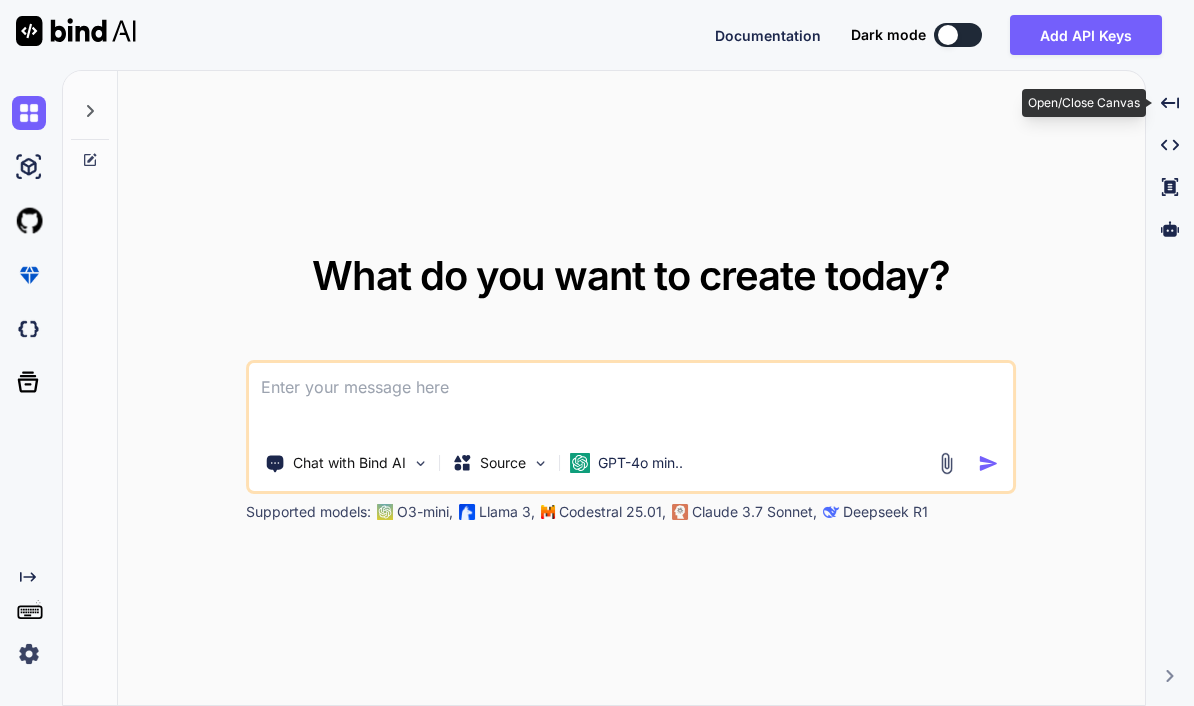 click on "Created with Pixso." at bounding box center (1170, 103) 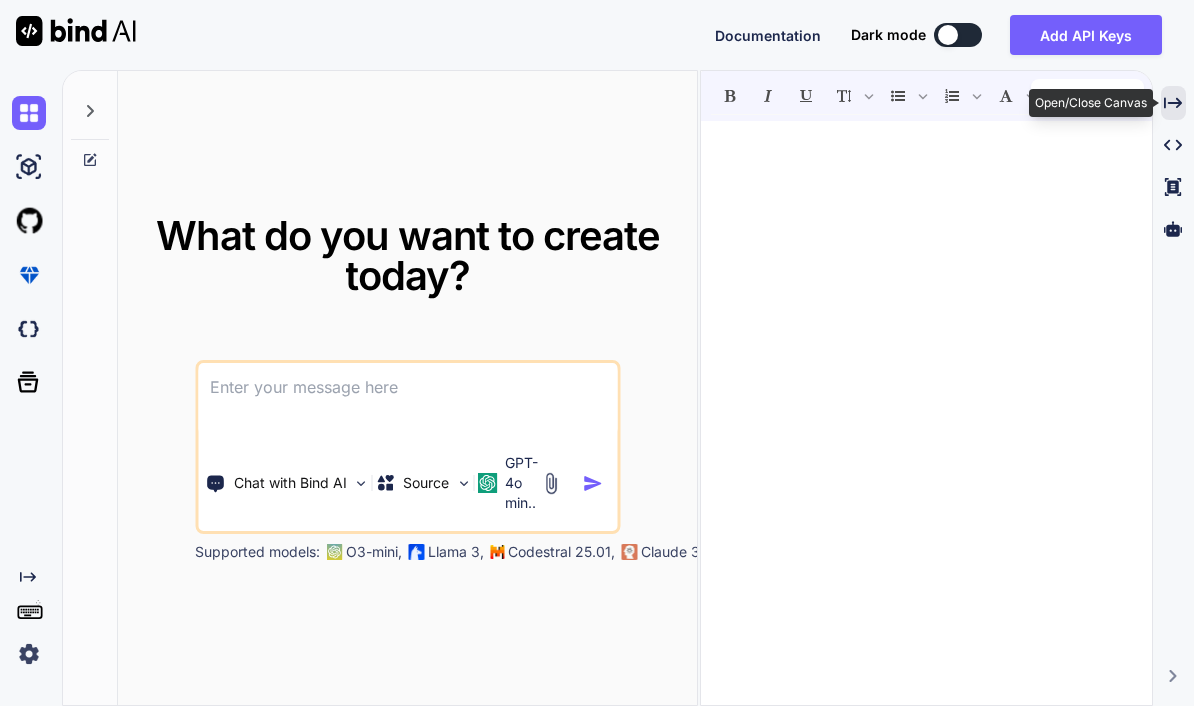 click 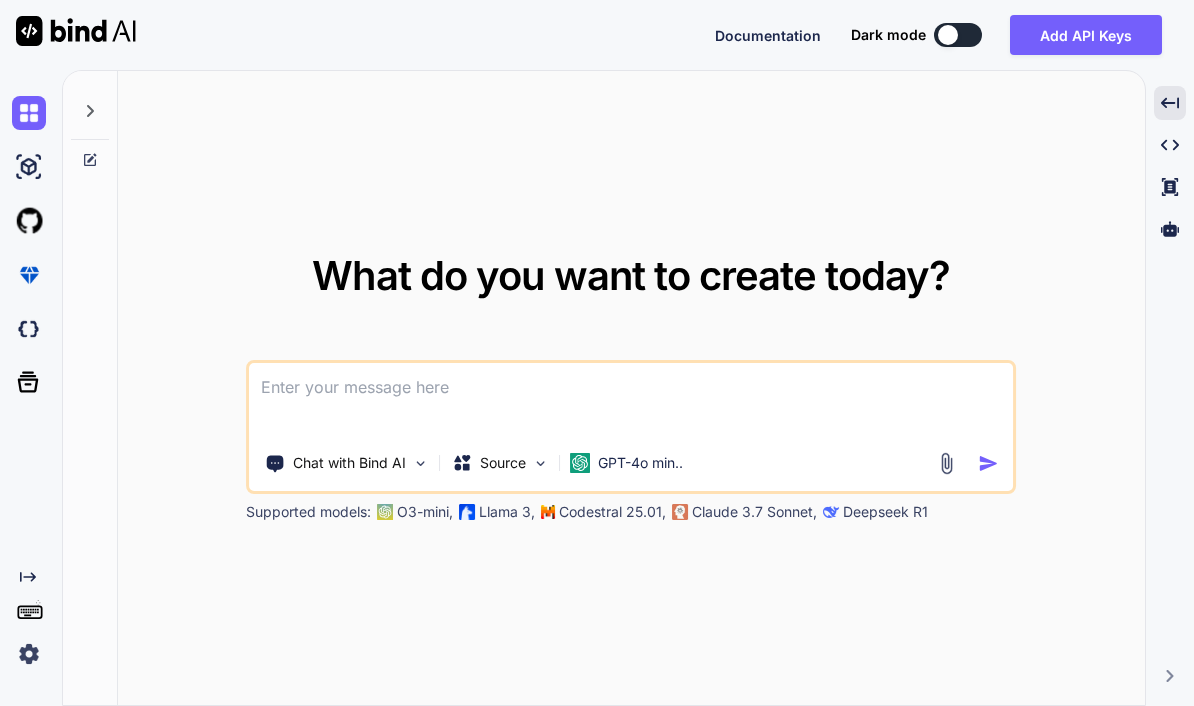 click at bounding box center (29, 113) 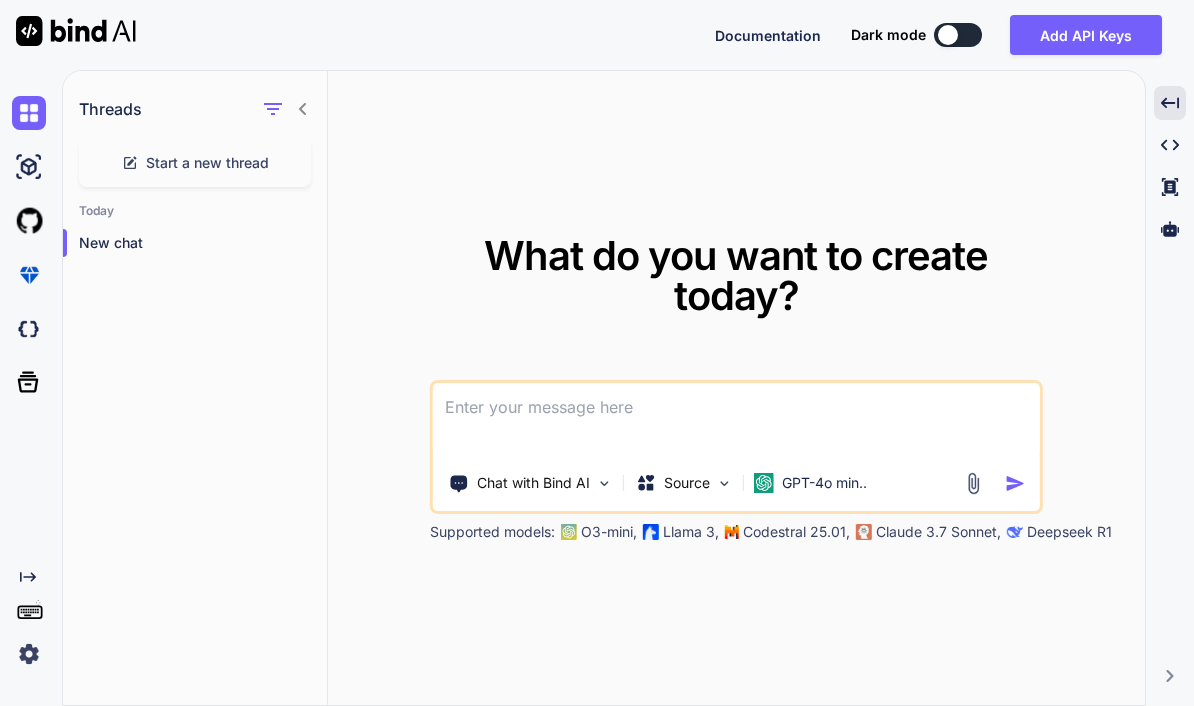 click at bounding box center [29, 329] 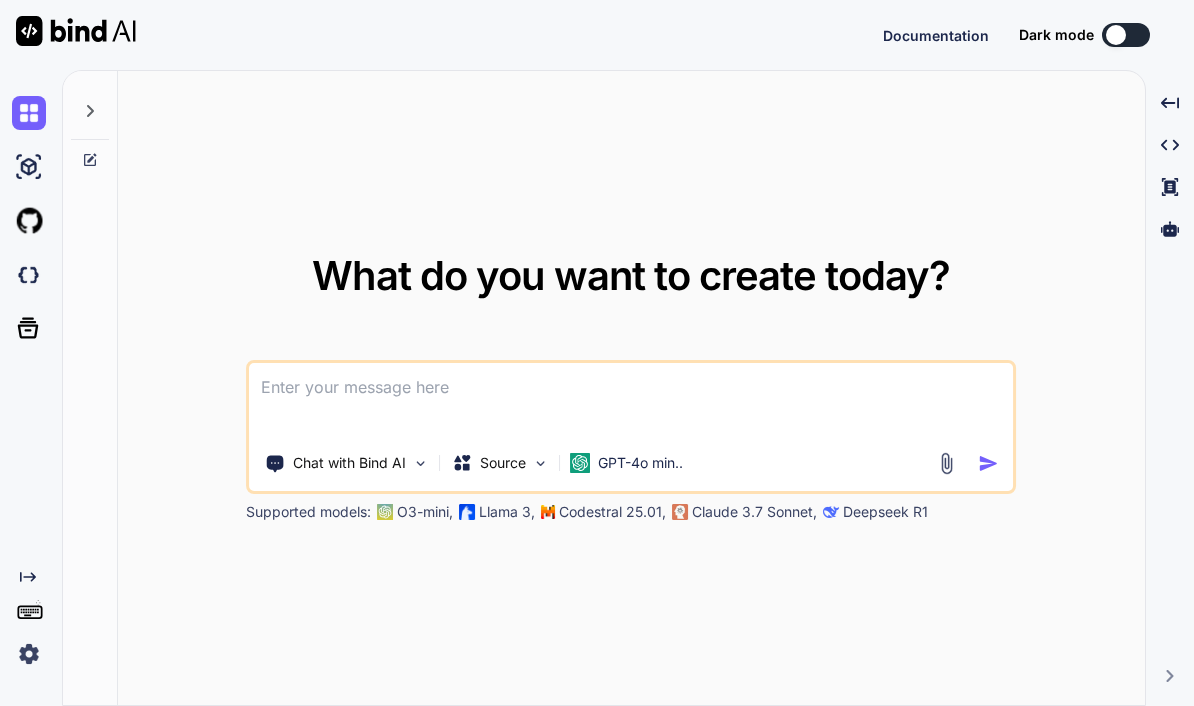type on "x" 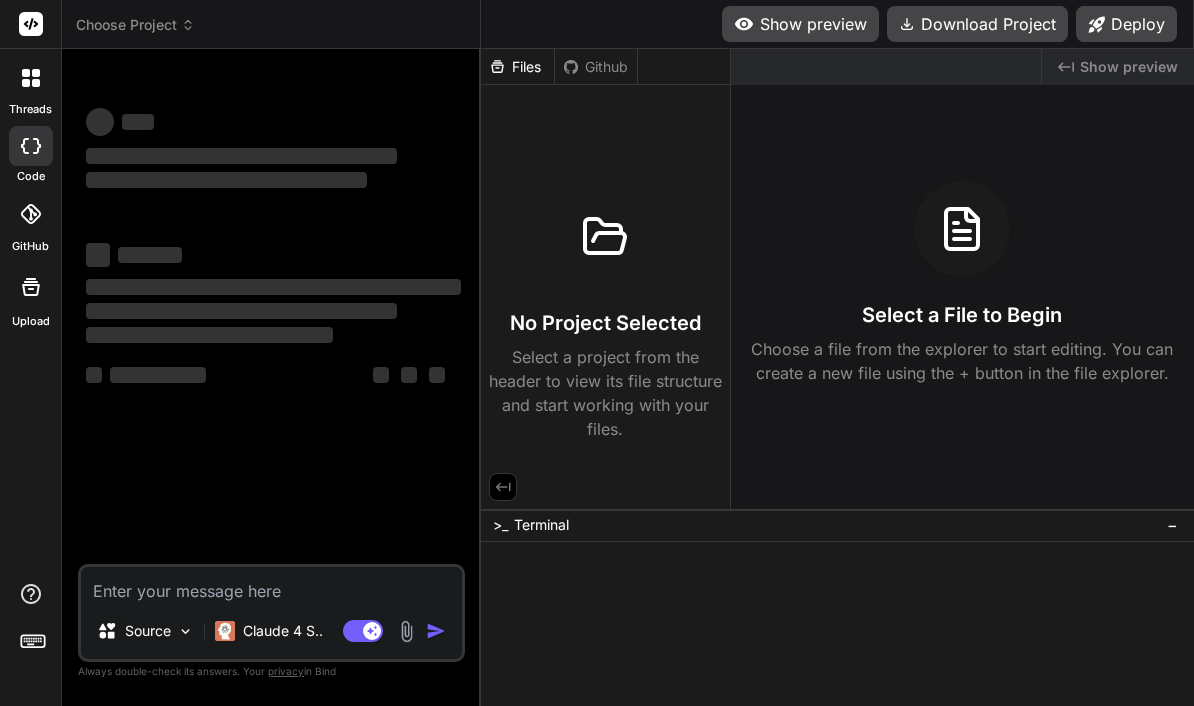 scroll, scrollTop: 0, scrollLeft: 0, axis: both 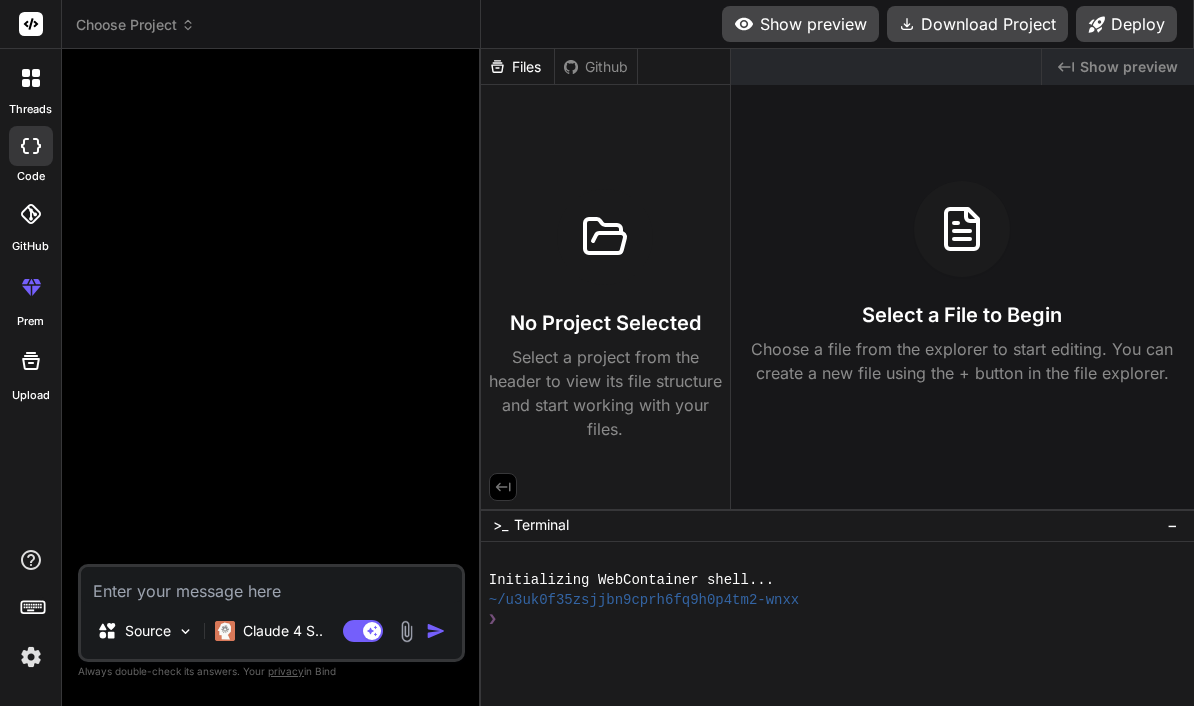 click on "Choose Project" at bounding box center (135, 25) 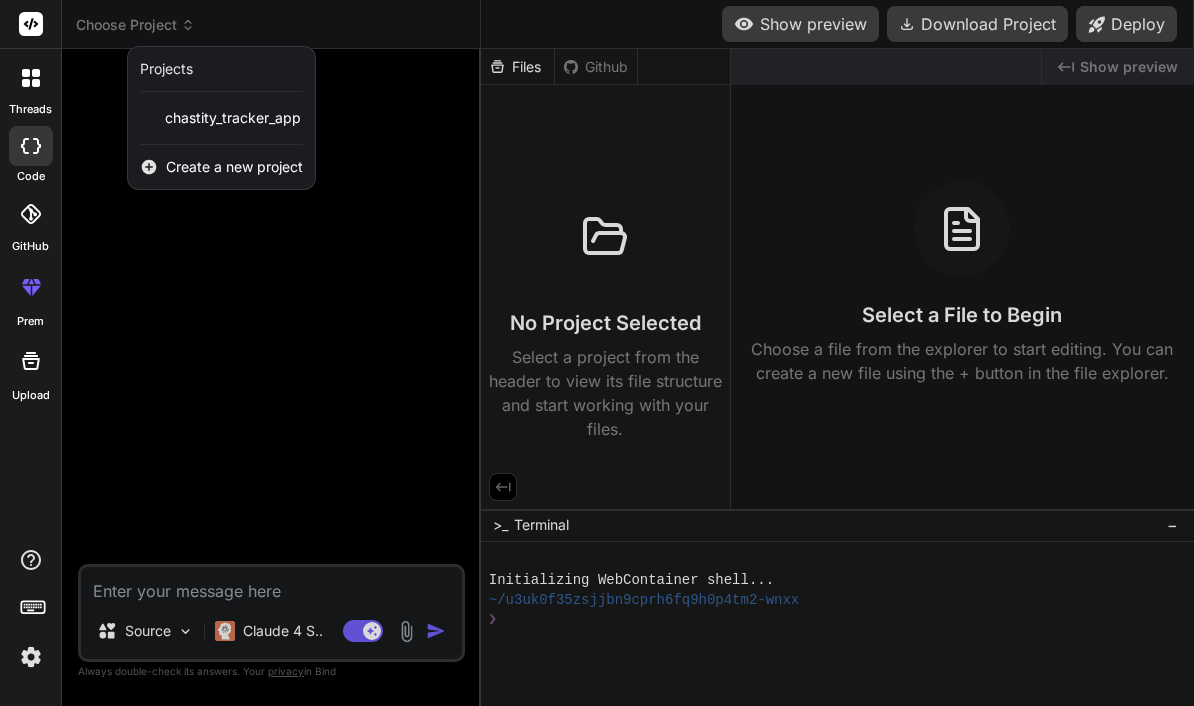 click on "chastity_tracker_app" at bounding box center (233, 118) 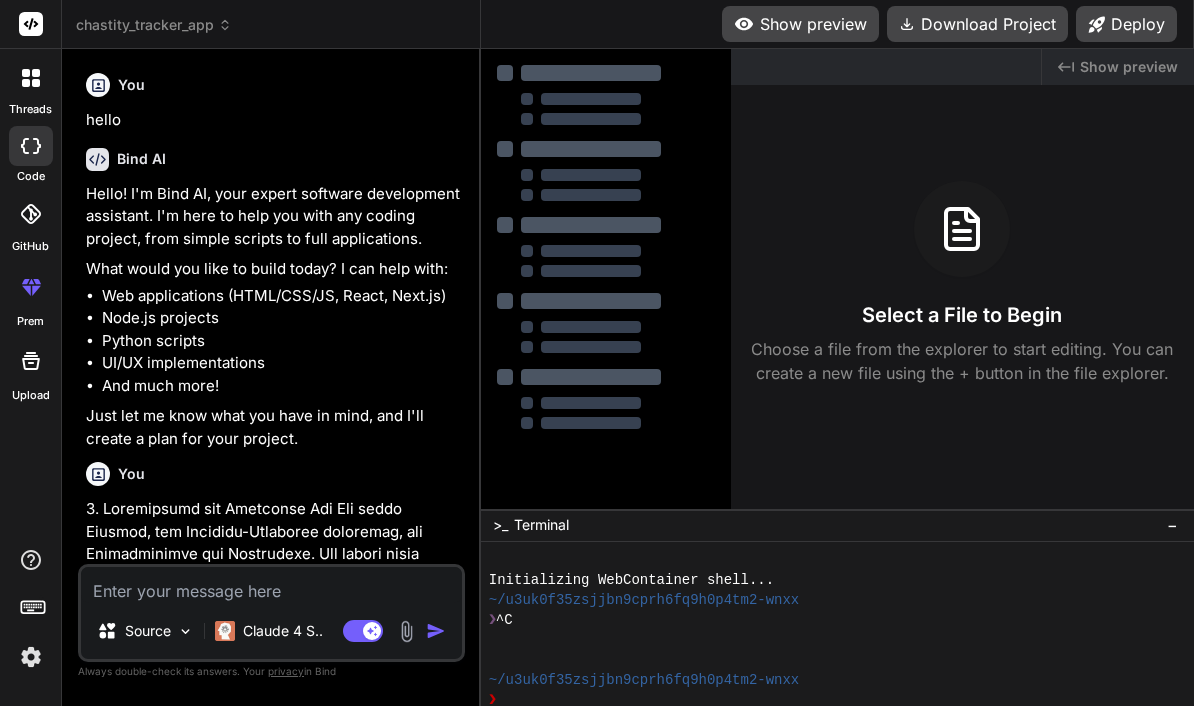 scroll, scrollTop: 49, scrollLeft: 0, axis: vertical 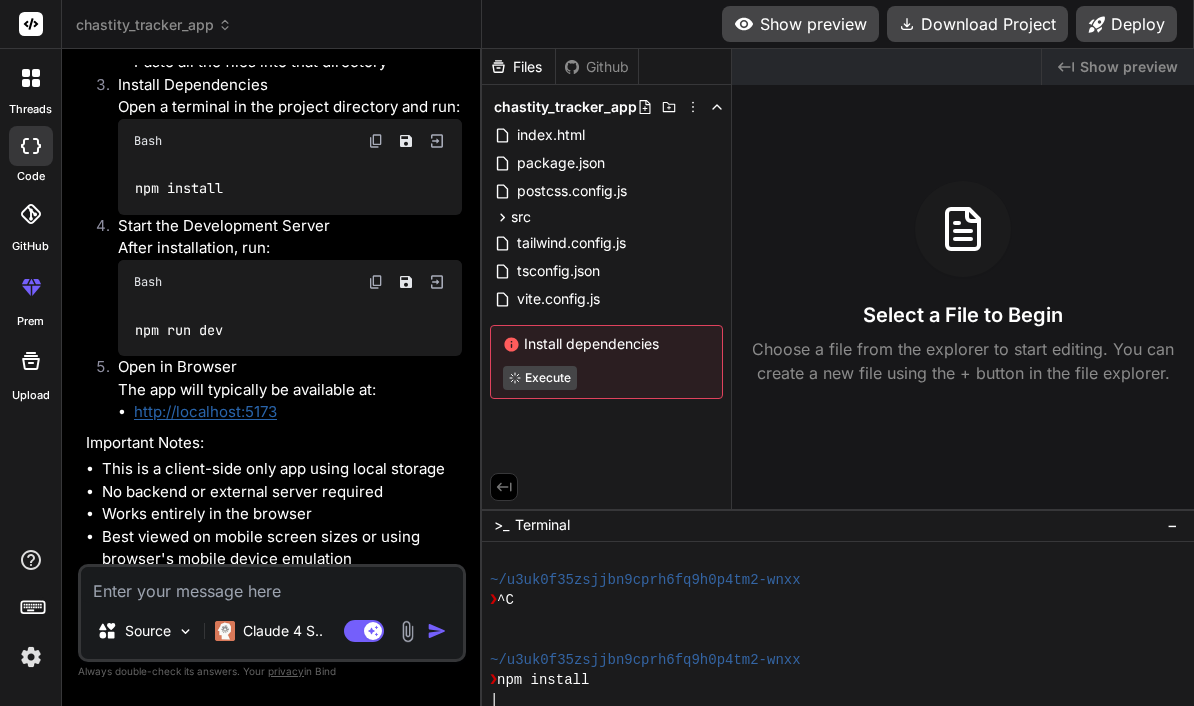 click on "Show preview" at bounding box center (800, 24) 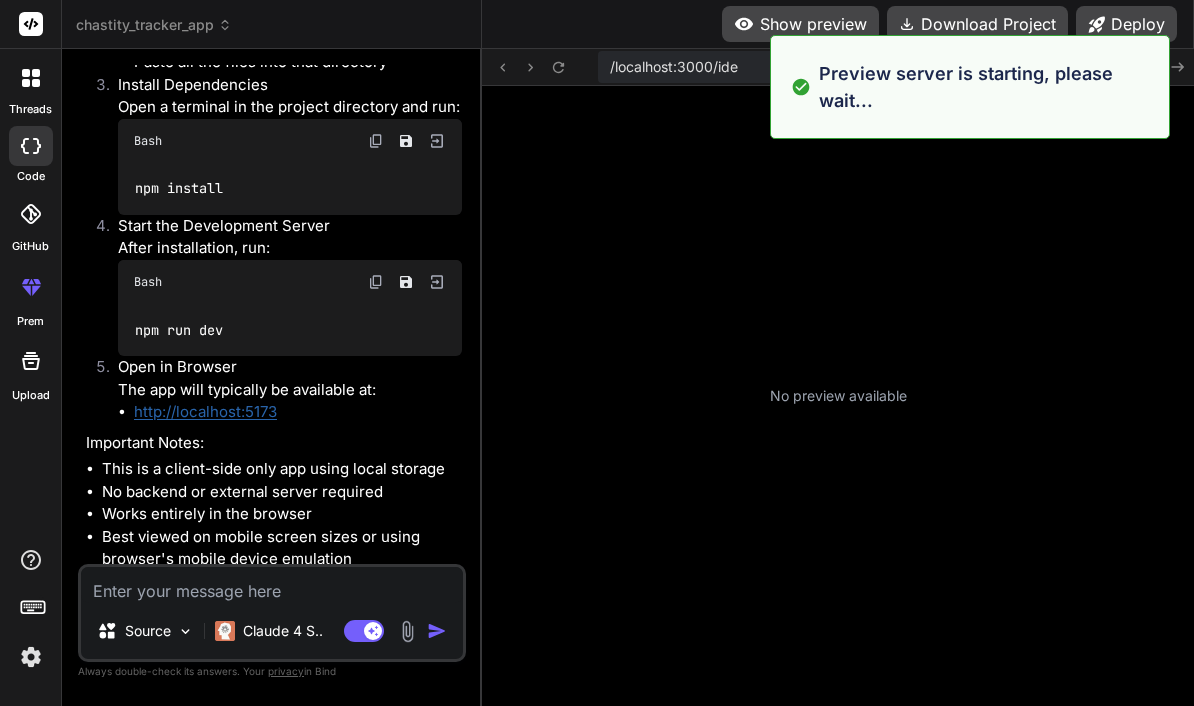 scroll, scrollTop: 540, scrollLeft: 0, axis: vertical 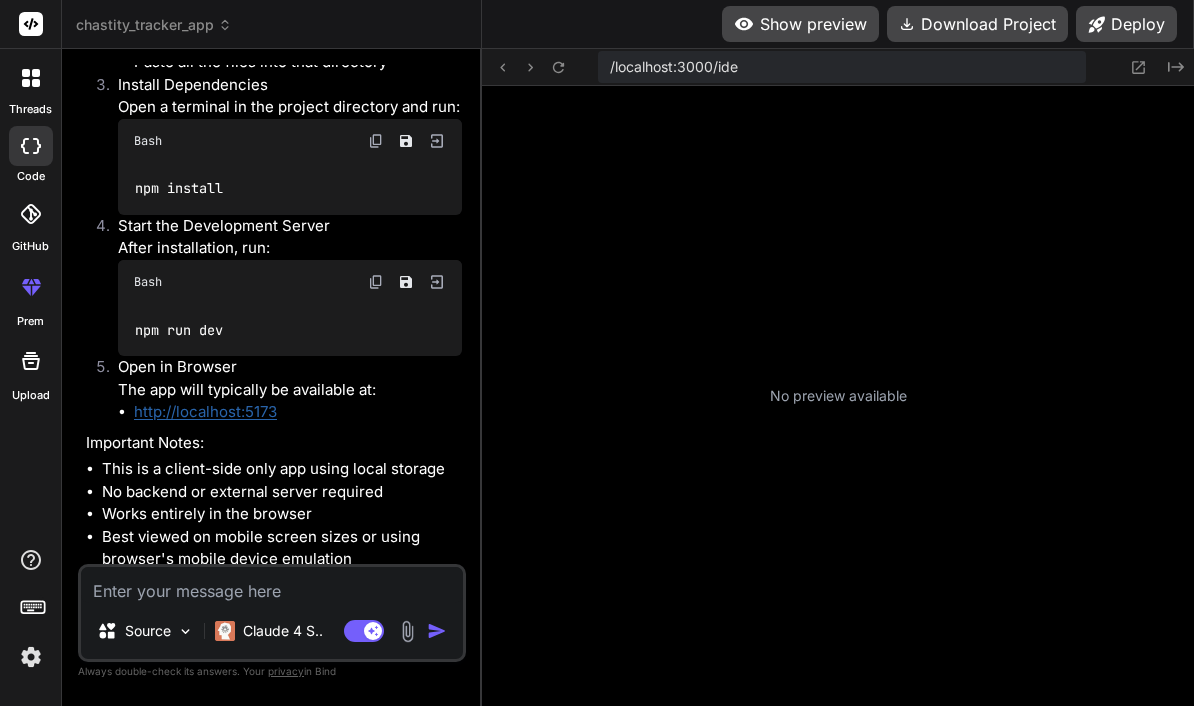 click 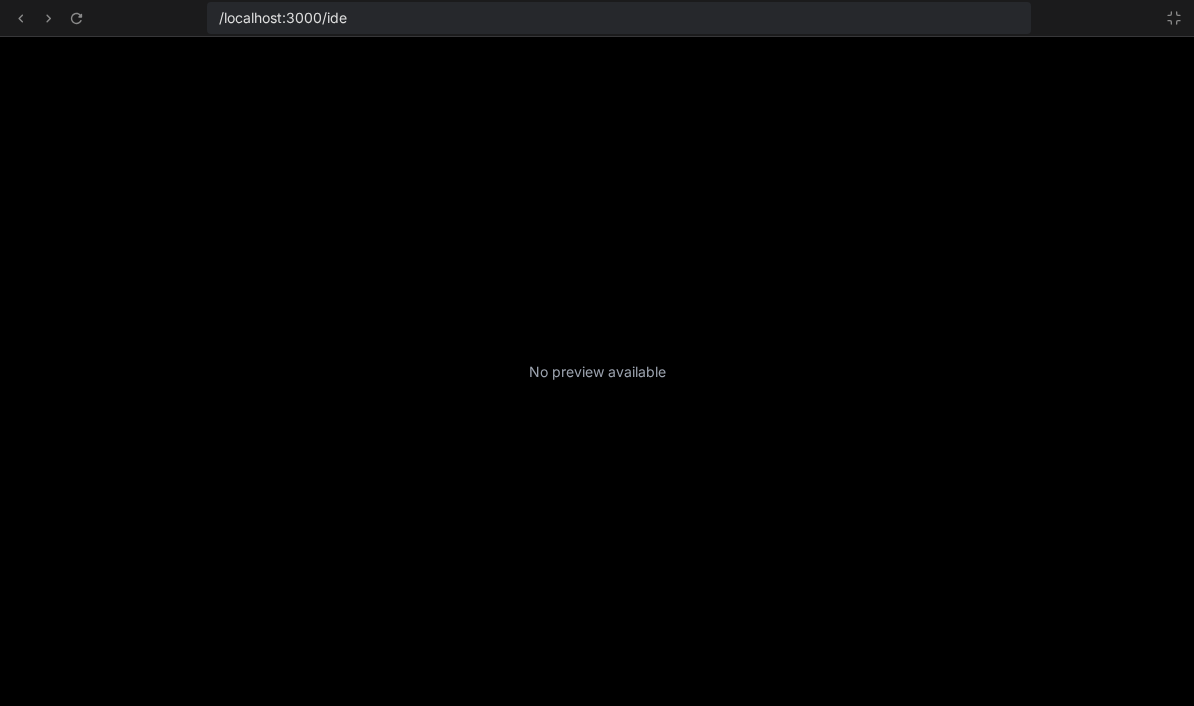 click at bounding box center (1174, 18) 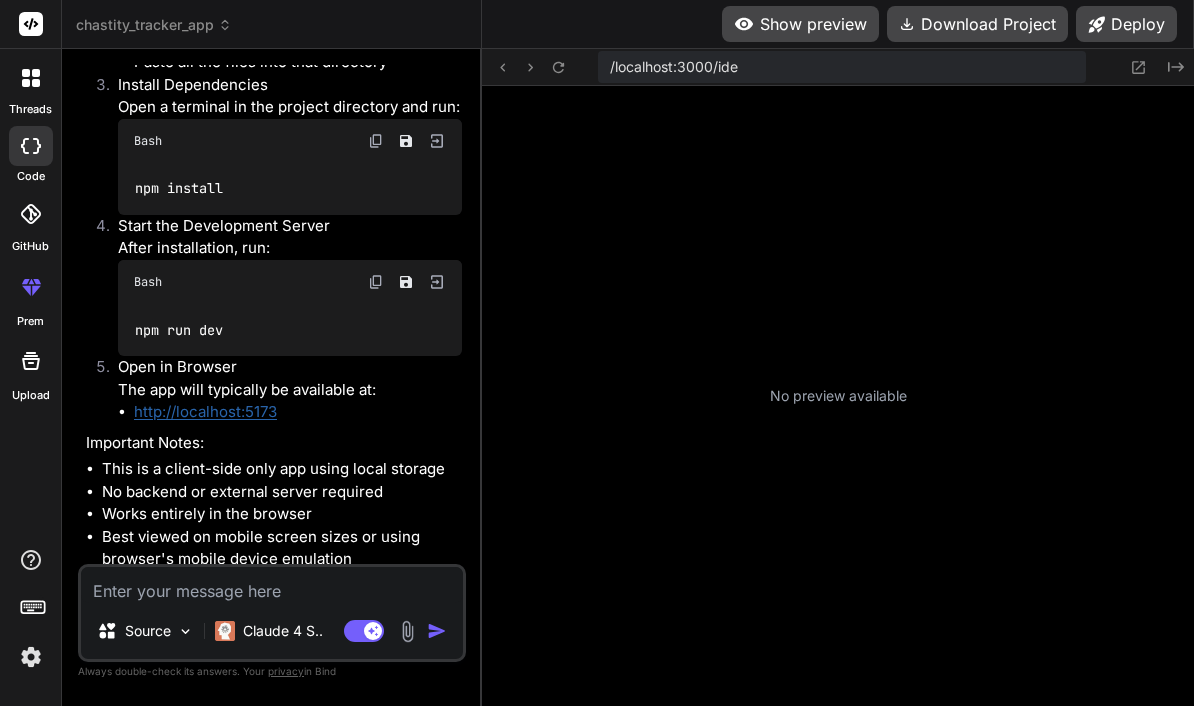 click on "Show preview" at bounding box center (800, 24) 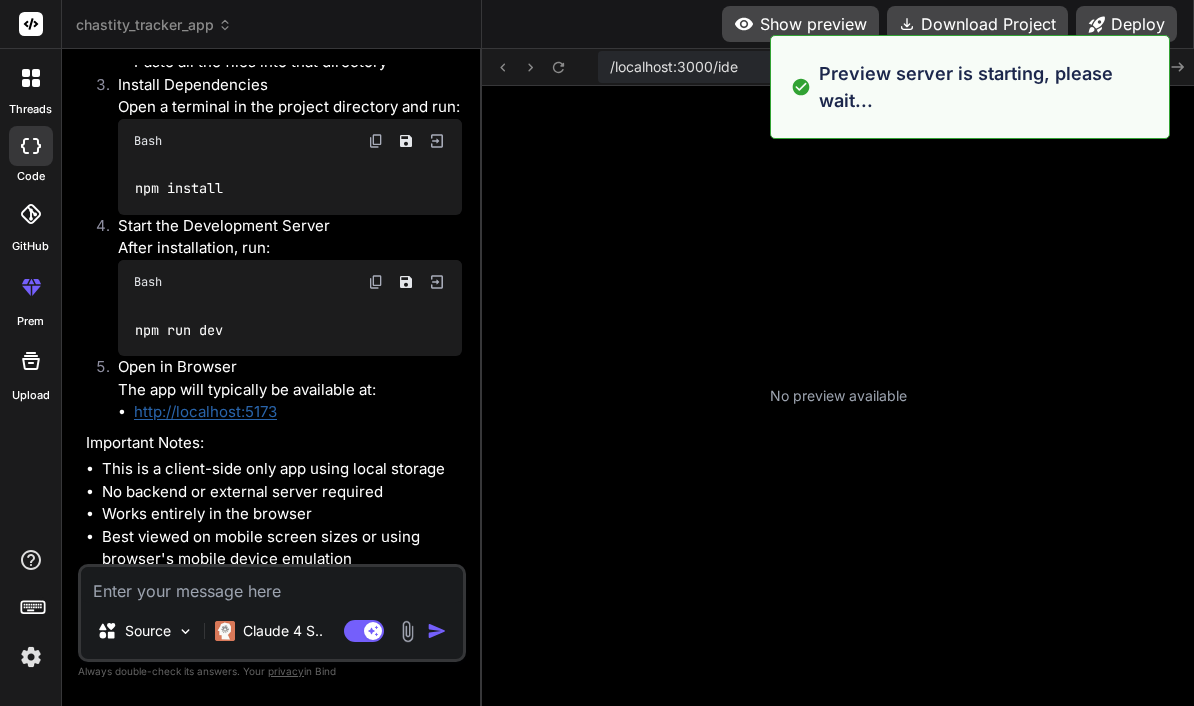 scroll, scrollTop: 780, scrollLeft: 0, axis: vertical 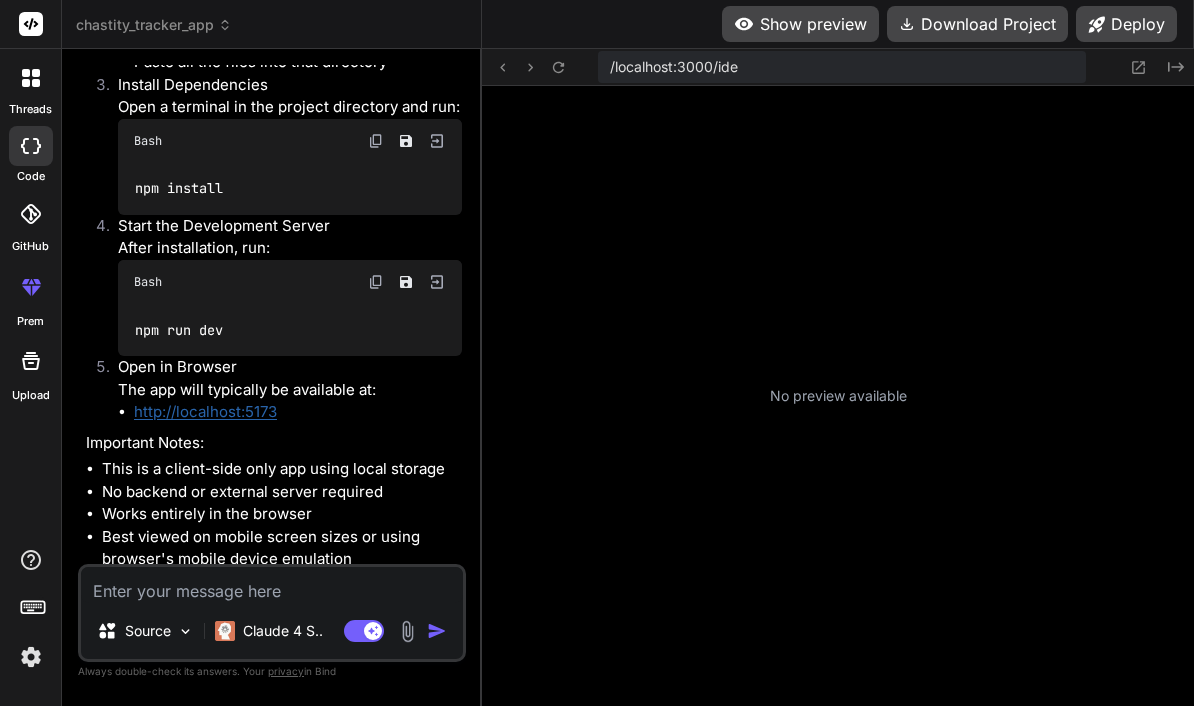 click 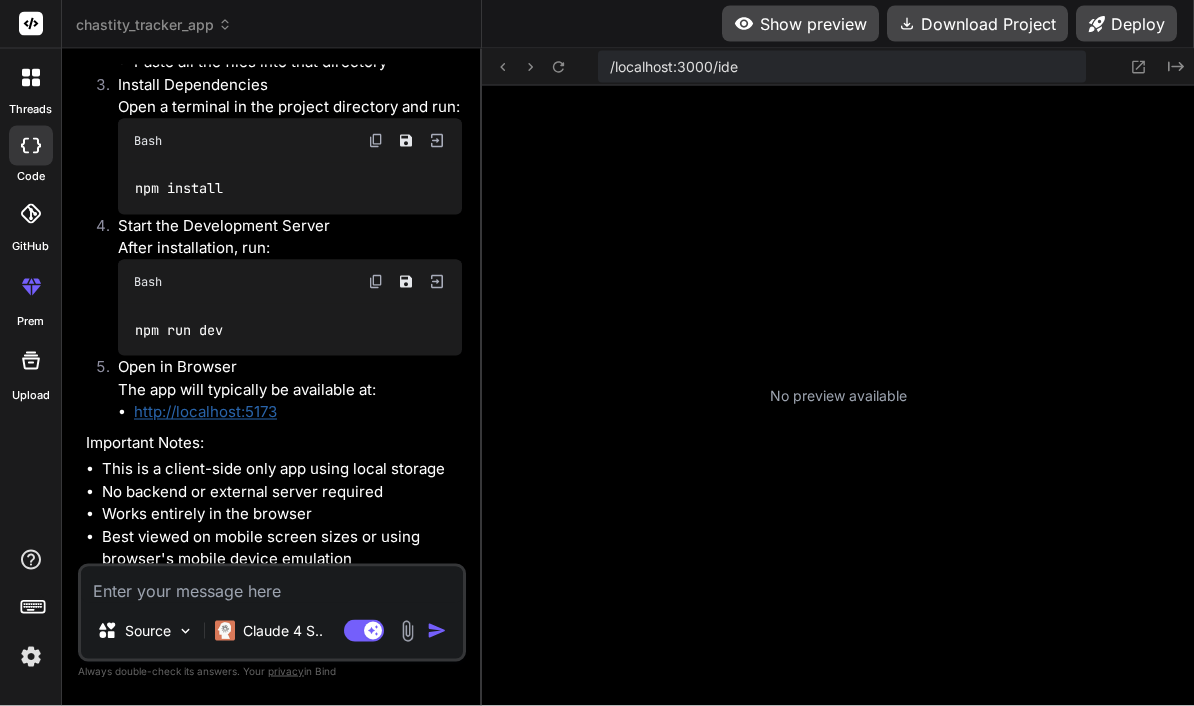 scroll, scrollTop: 0, scrollLeft: 0, axis: both 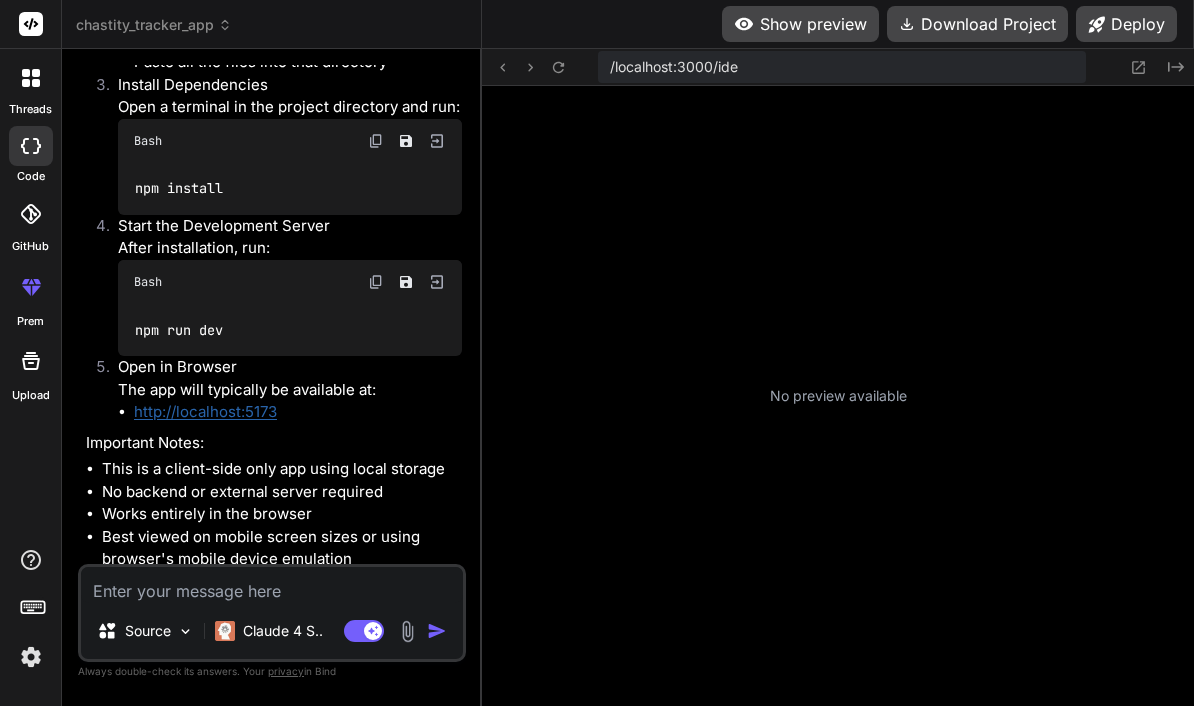 click on "Created with Pixso." 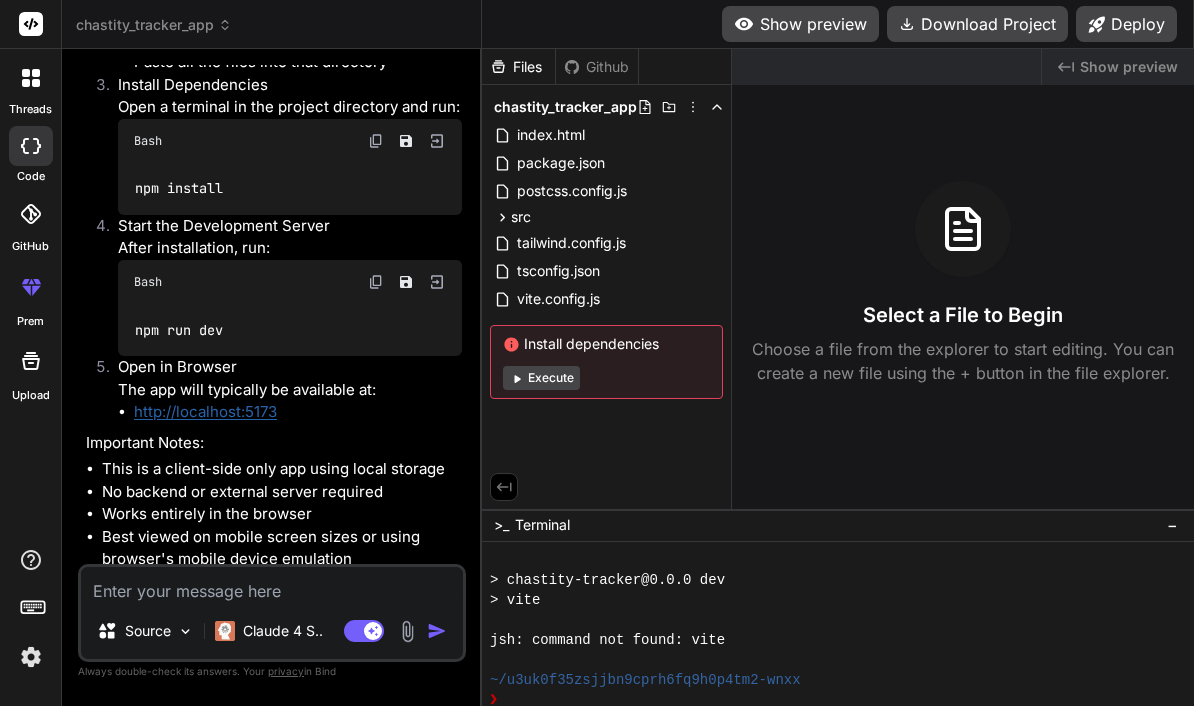 scroll, scrollTop: 71, scrollLeft: 0, axis: vertical 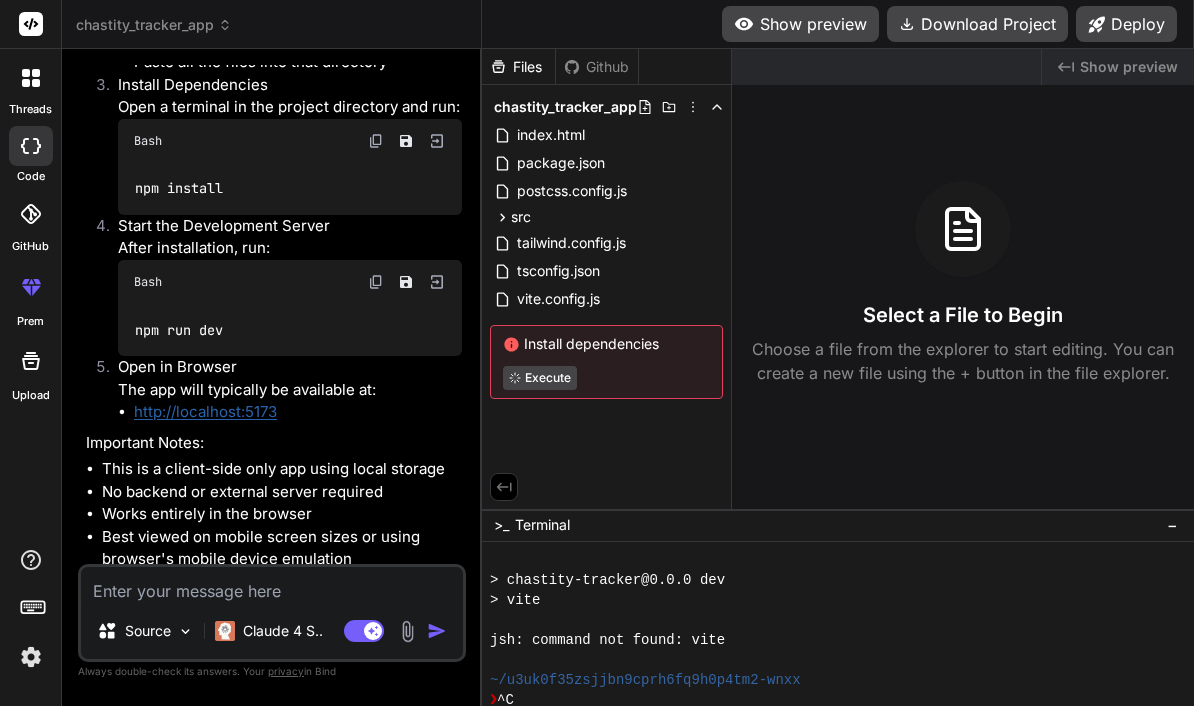 type on "x" 